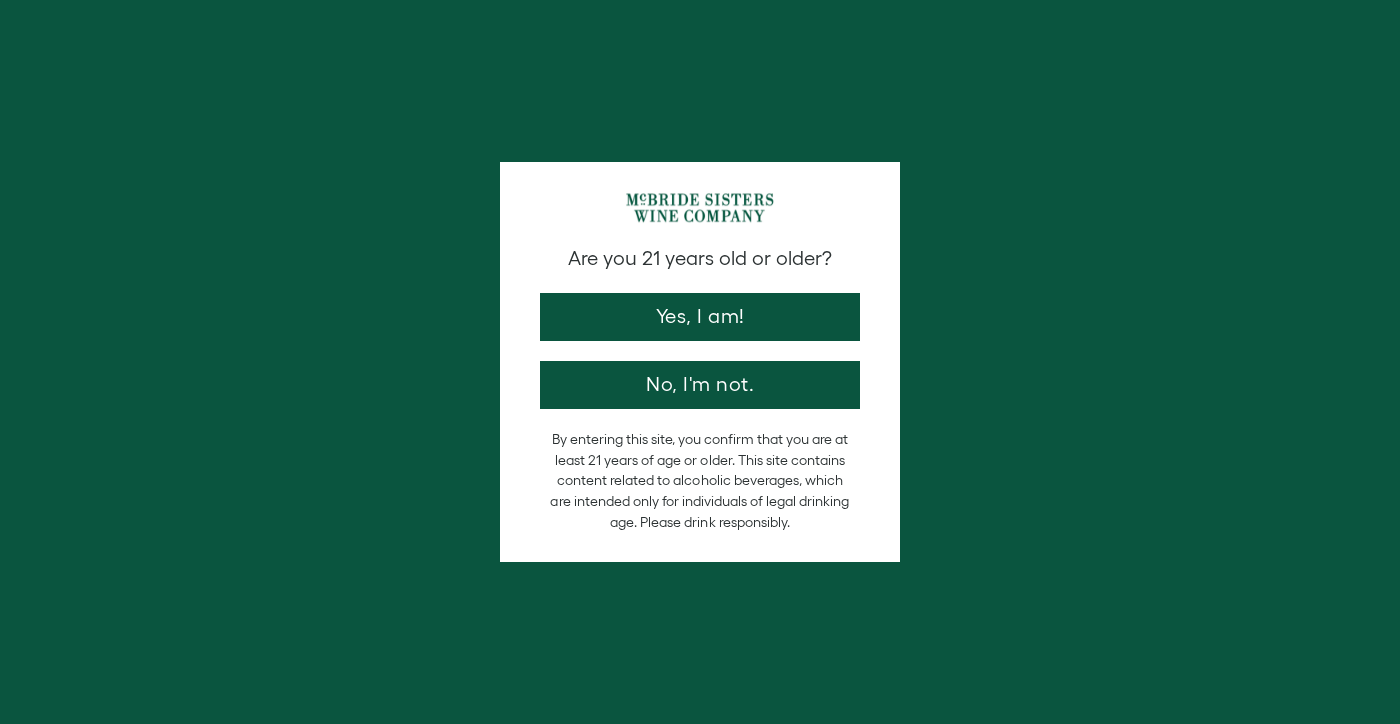 scroll, scrollTop: 0, scrollLeft: 0, axis: both 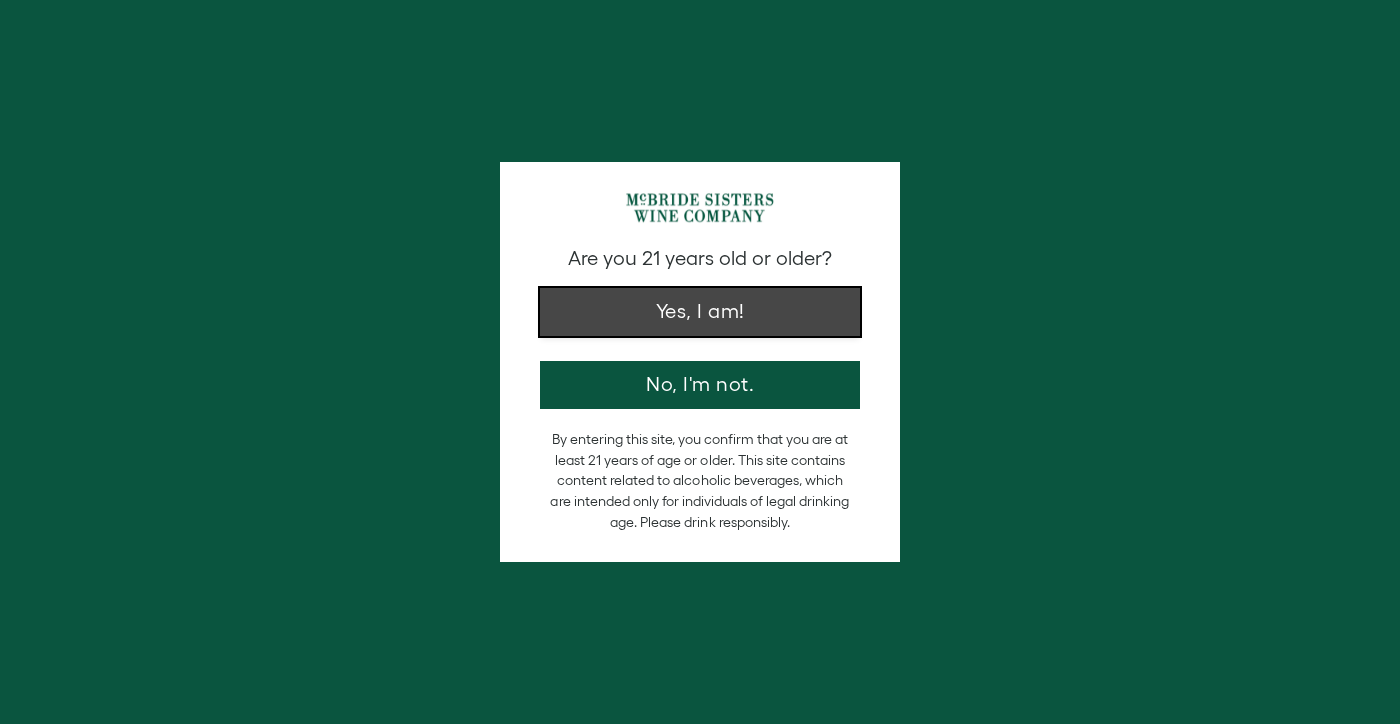 click on "Yes, I am!" at bounding box center [700, 312] 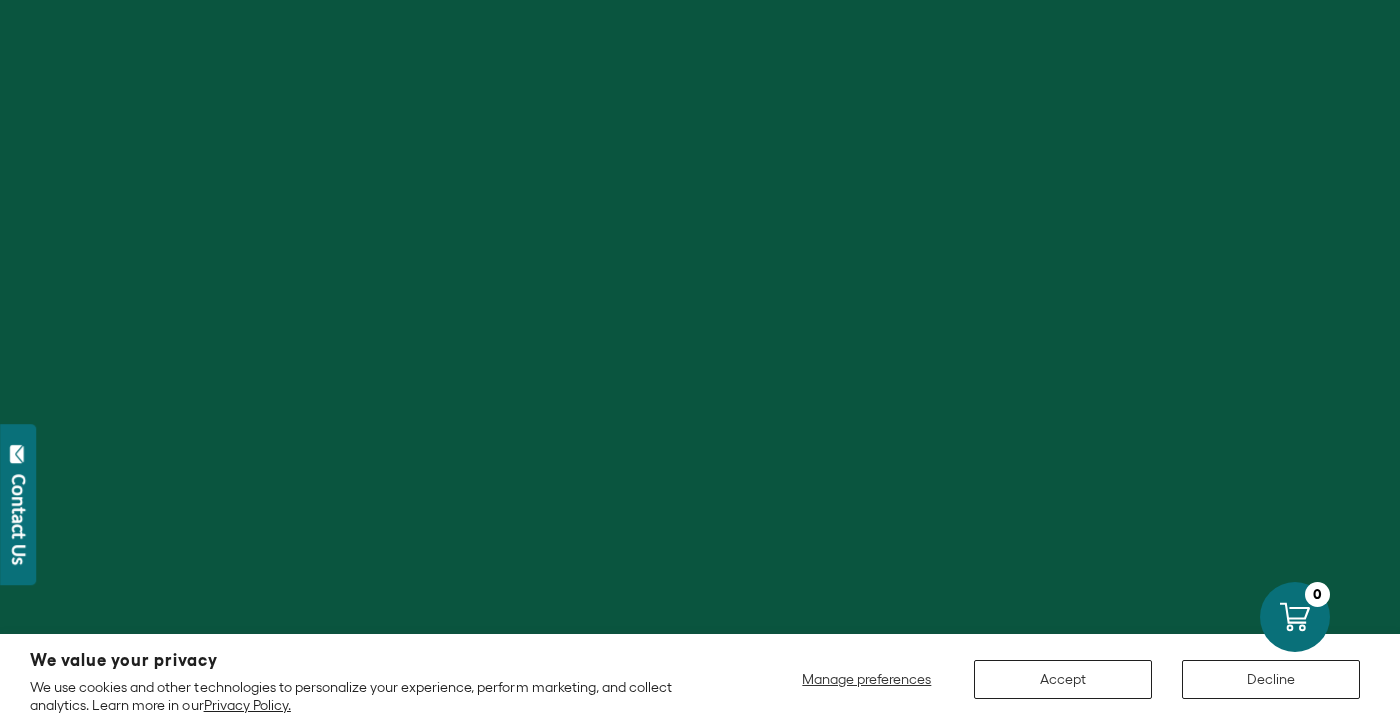 scroll, scrollTop: 0, scrollLeft: 0, axis: both 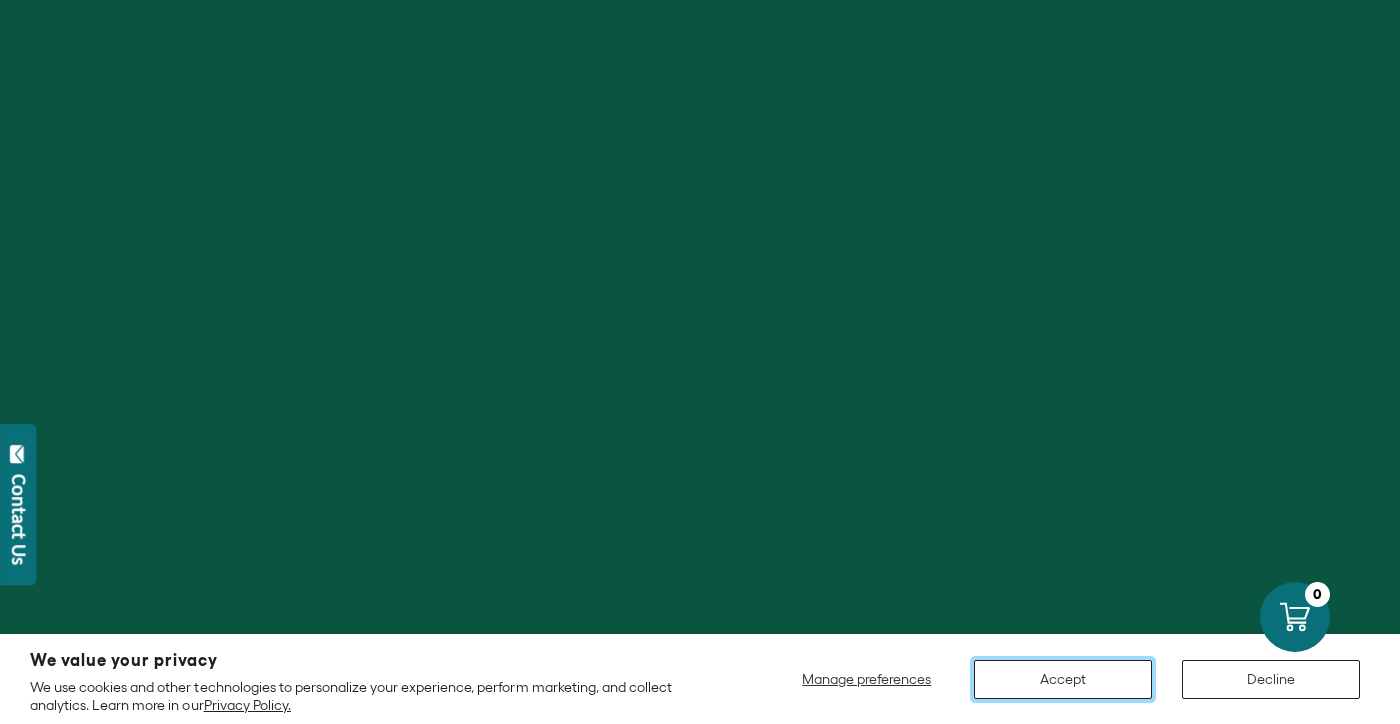 click on "Accept" at bounding box center [1063, 679] 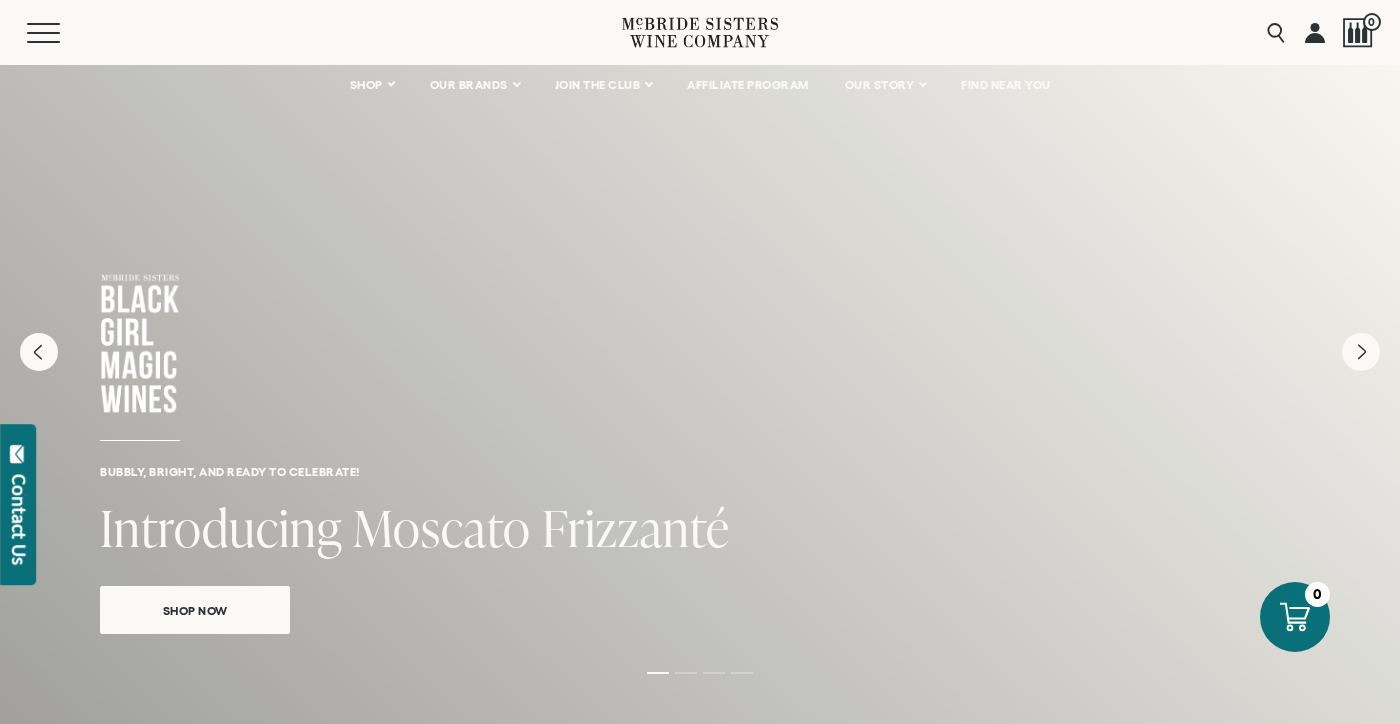 click at bounding box center [1315, 32] 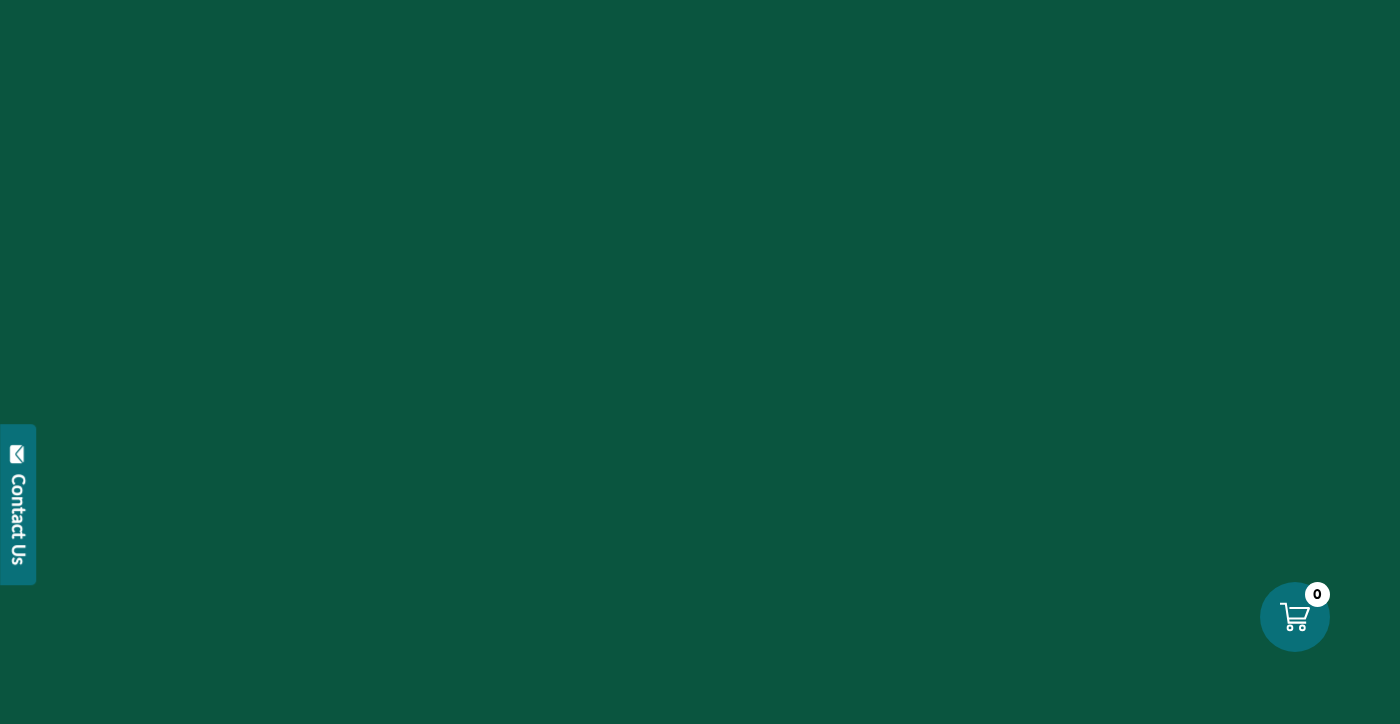 scroll, scrollTop: 0, scrollLeft: 0, axis: both 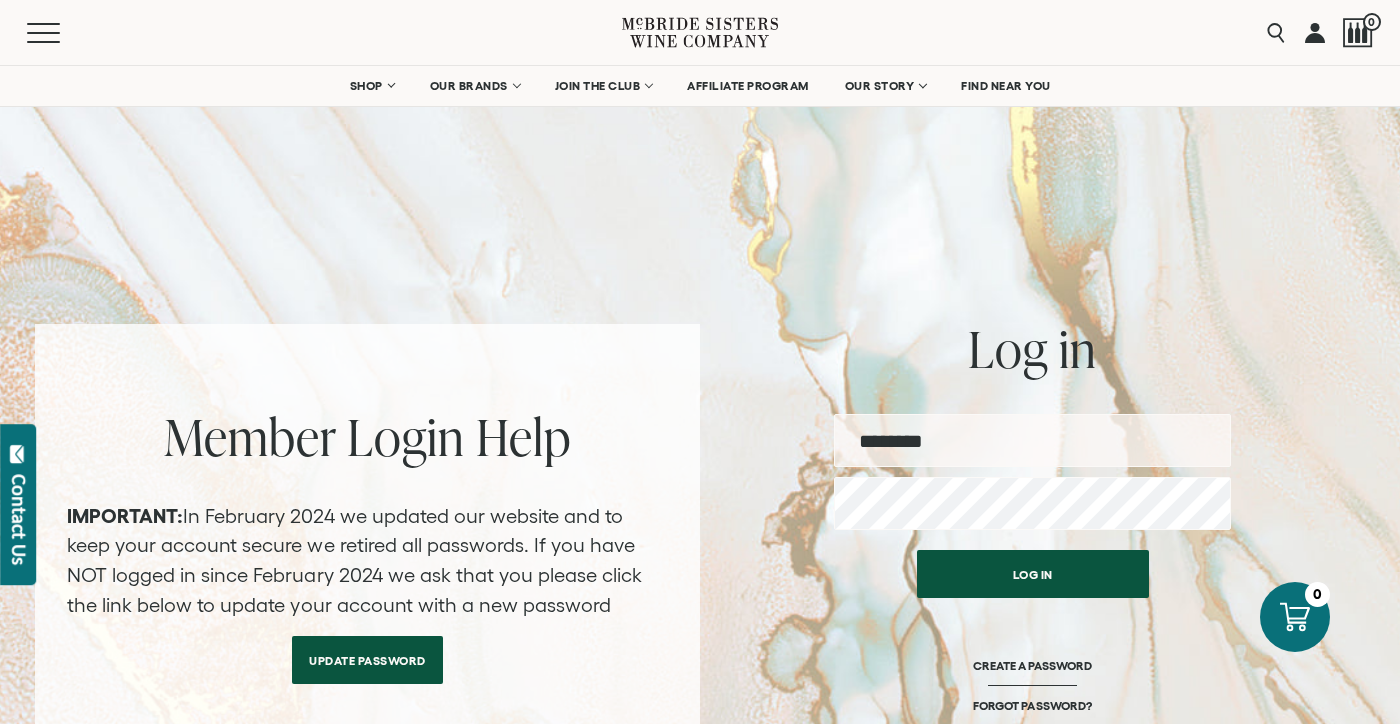 type on "**********" 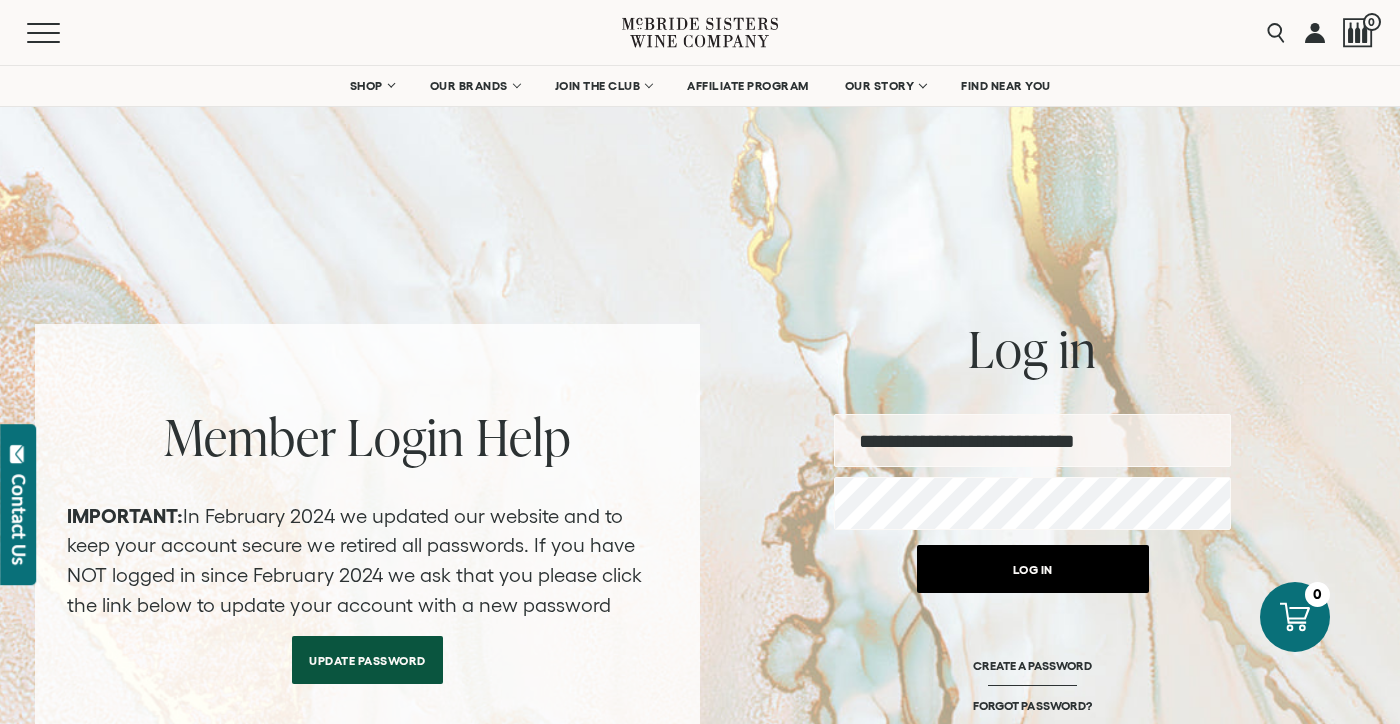 click on "Log in" at bounding box center [1033, 569] 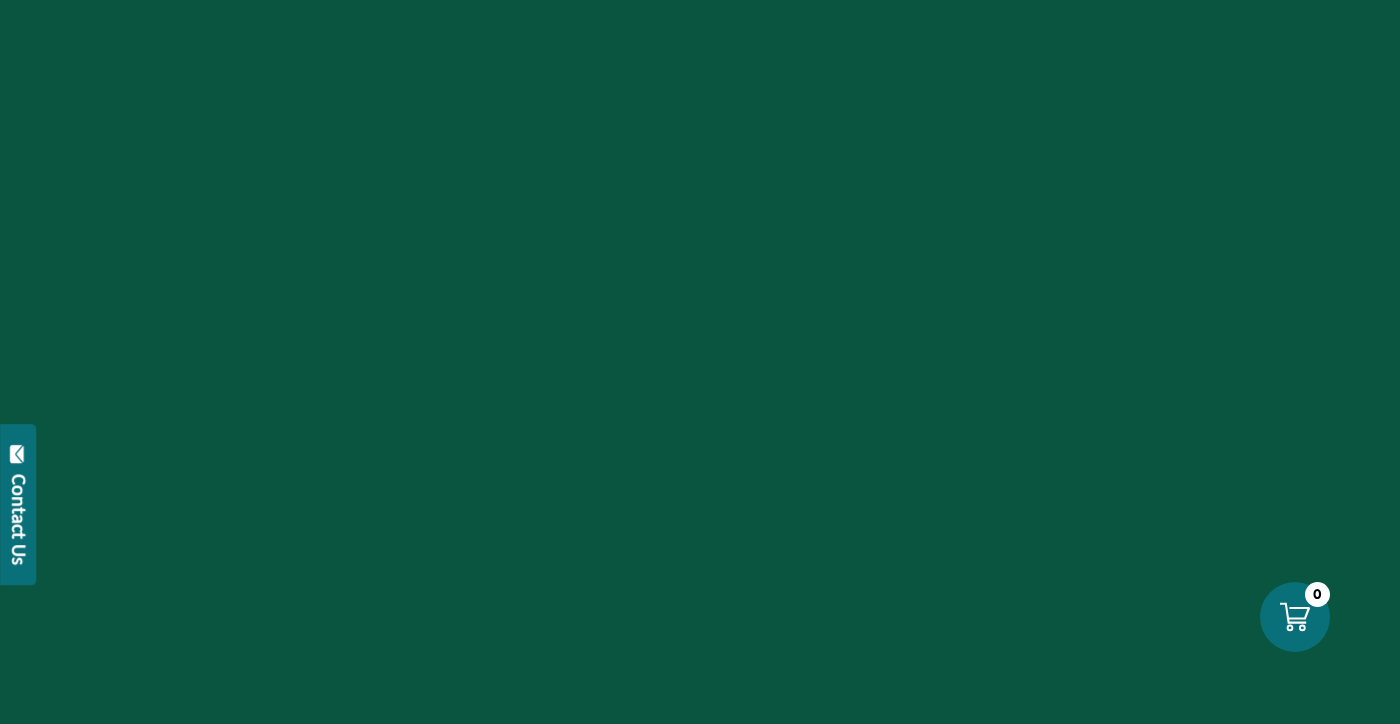 scroll, scrollTop: 0, scrollLeft: 0, axis: both 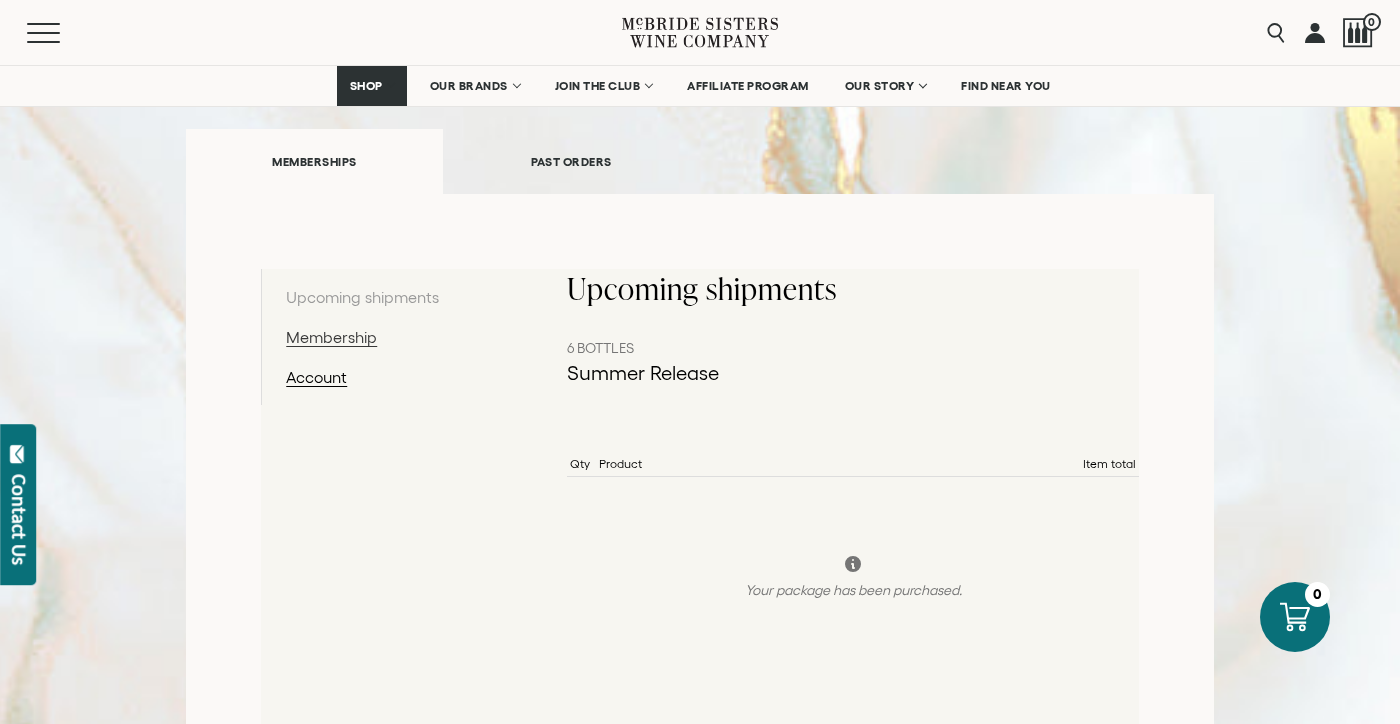 click on "Membership" at bounding box center [389, 337] 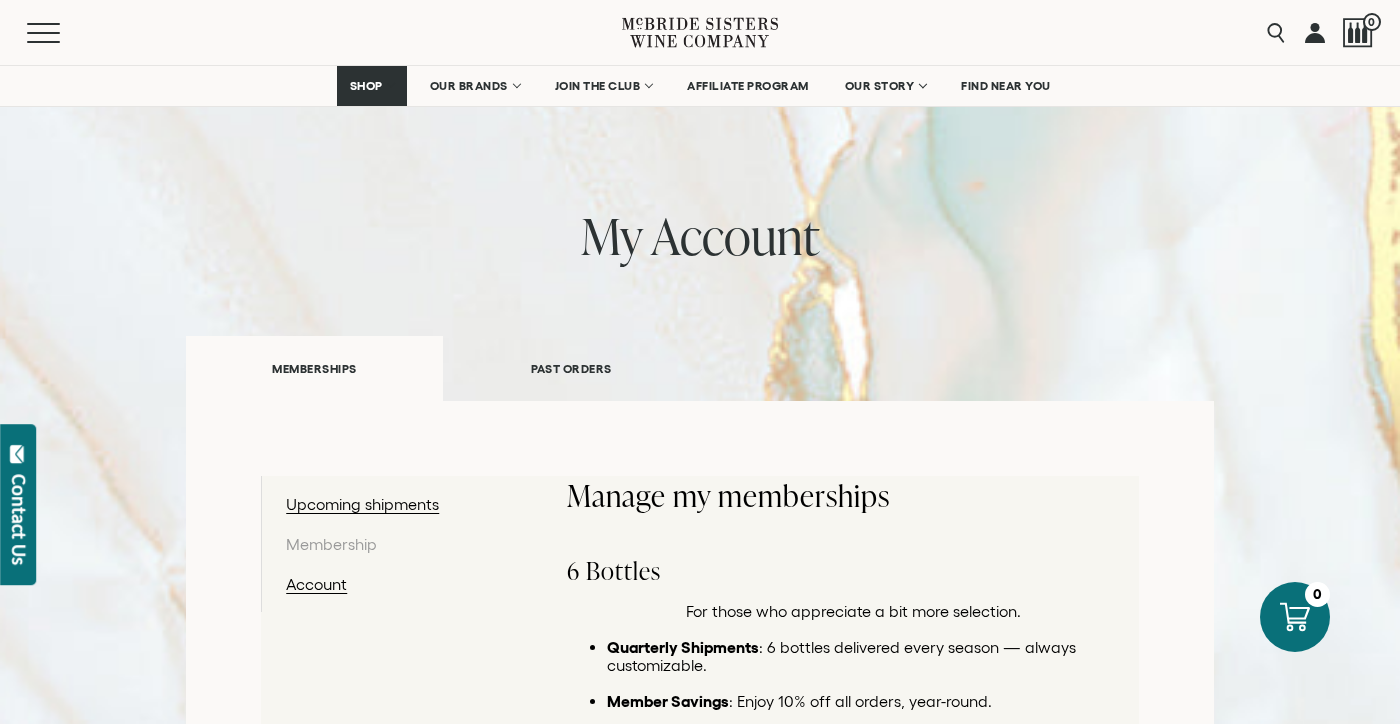 scroll, scrollTop: 0, scrollLeft: 0, axis: both 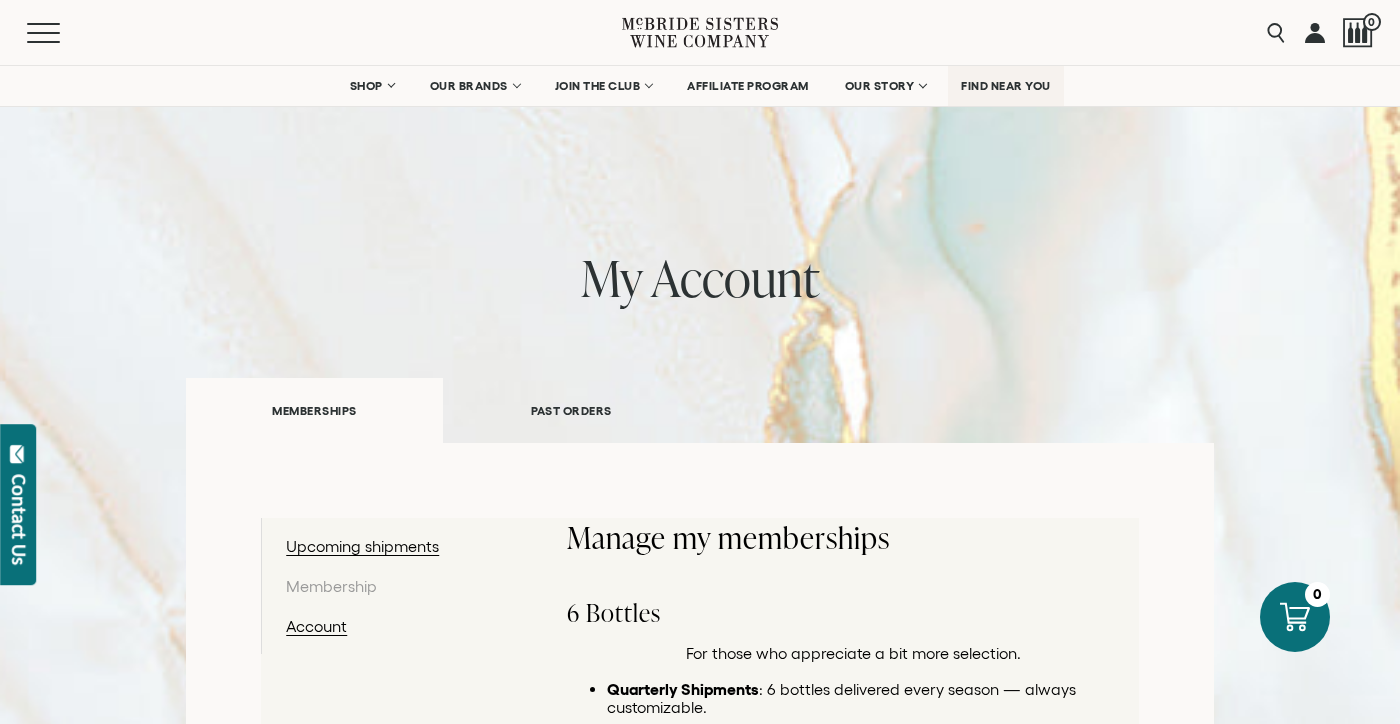 click on "FIND NEAR YOU" at bounding box center (1006, 86) 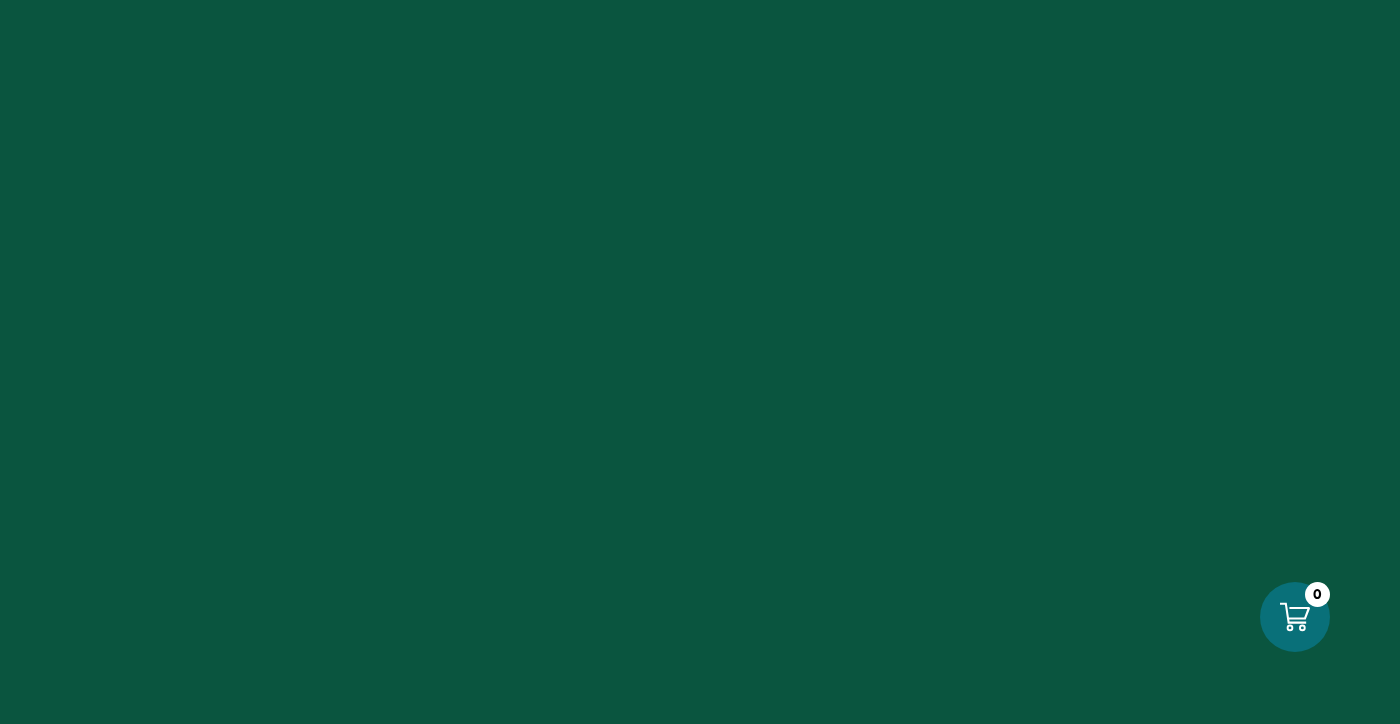 scroll, scrollTop: 0, scrollLeft: 0, axis: both 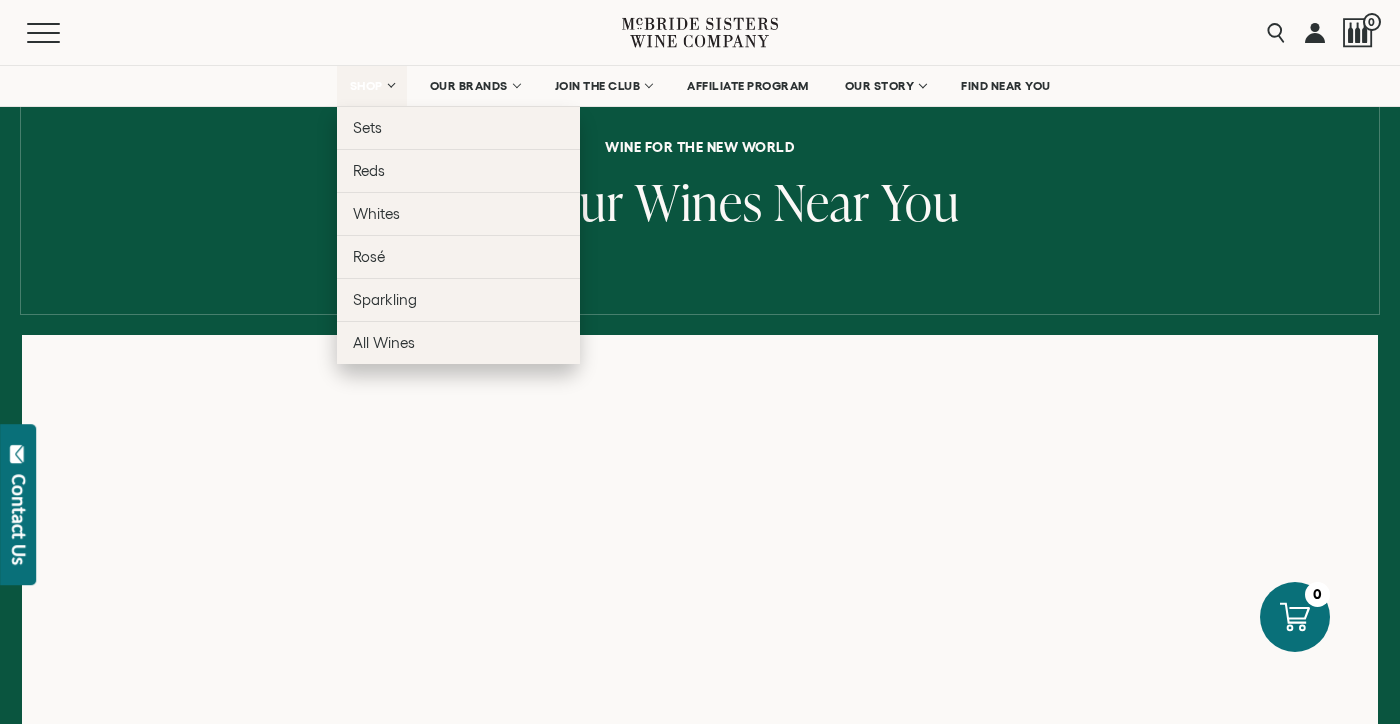 click on "SHOP" at bounding box center (367, 86) 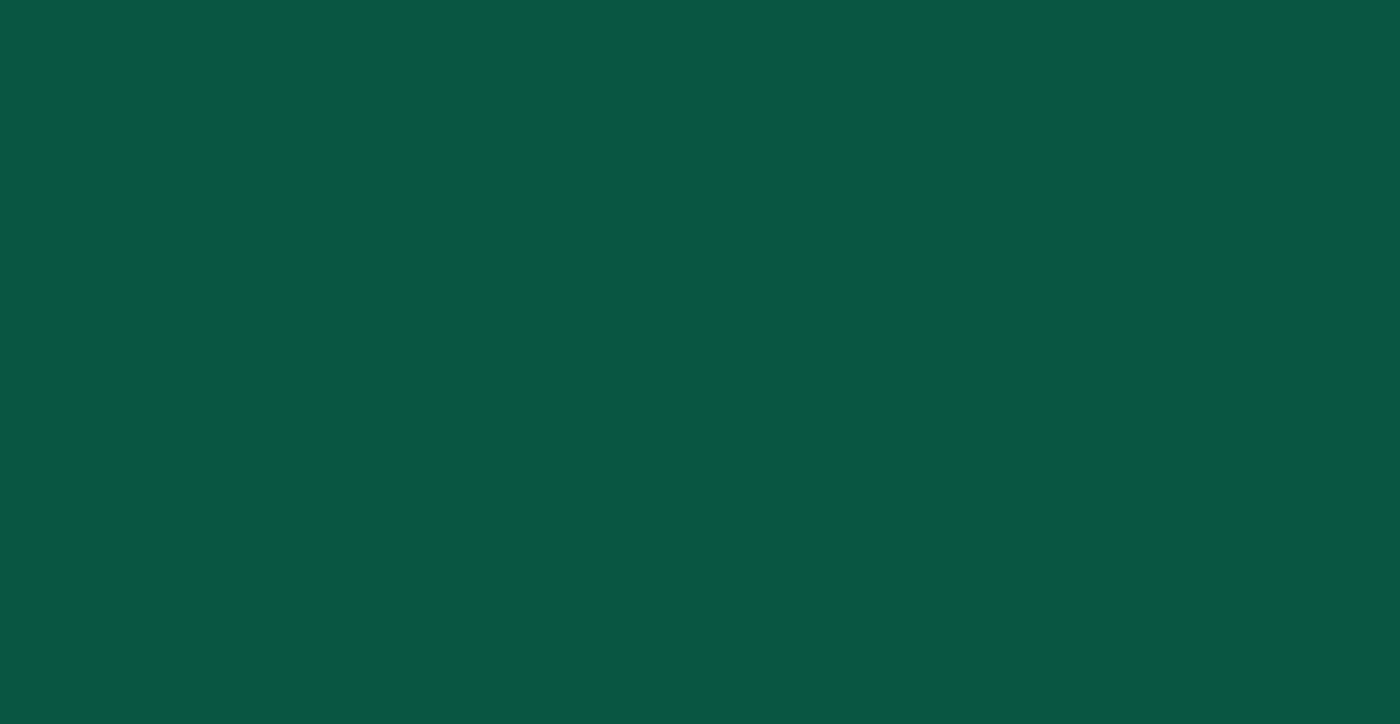 scroll, scrollTop: 0, scrollLeft: 0, axis: both 